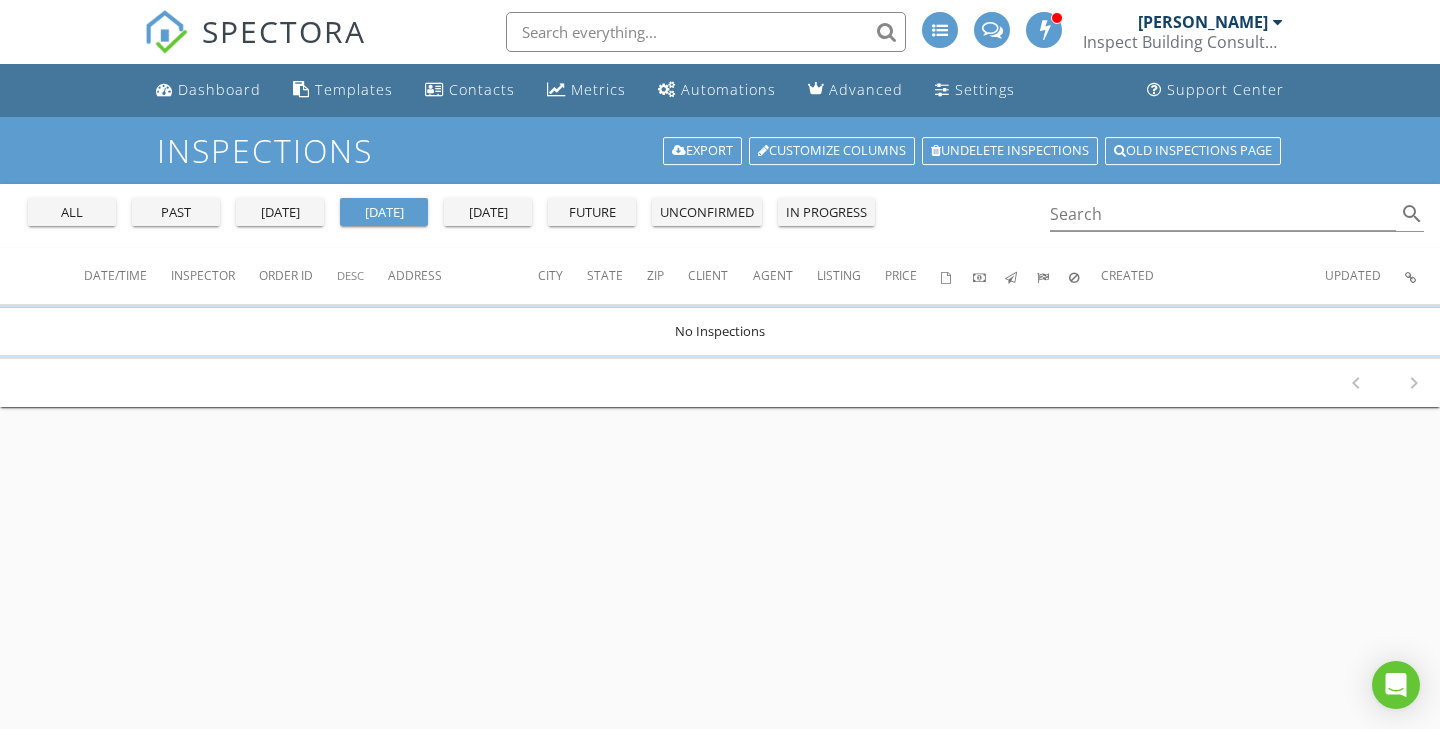 scroll, scrollTop: 0, scrollLeft: 0, axis: both 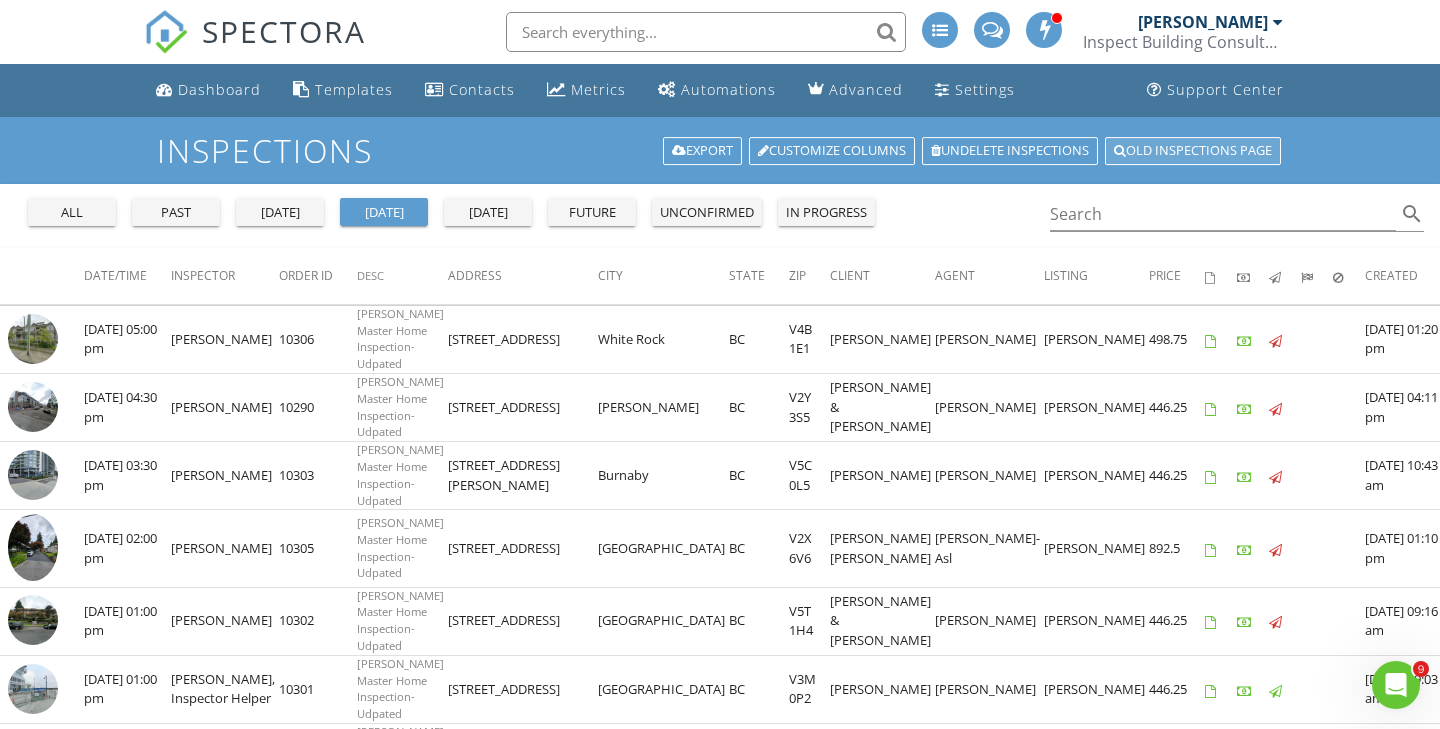 click on "Old inspections page" at bounding box center (1193, 151) 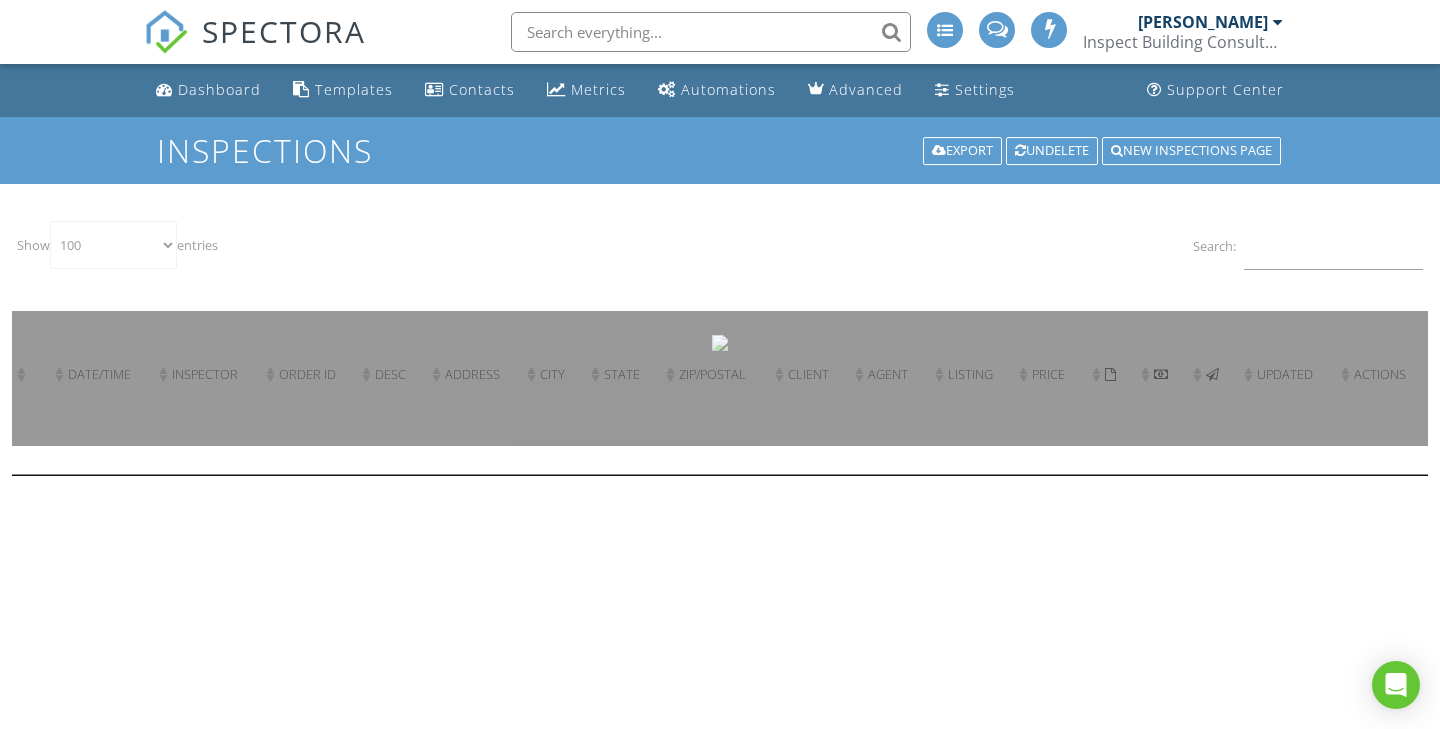 select on "100" 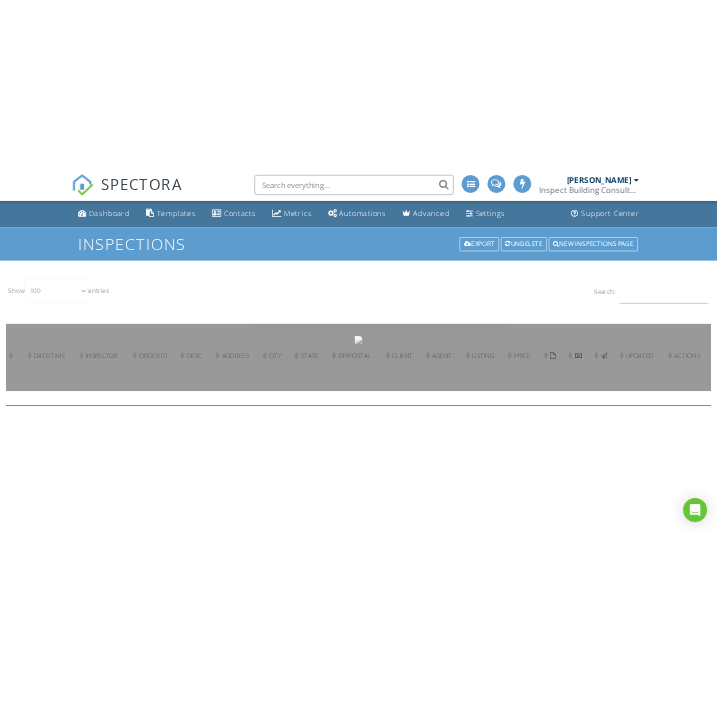 scroll, scrollTop: 0, scrollLeft: 0, axis: both 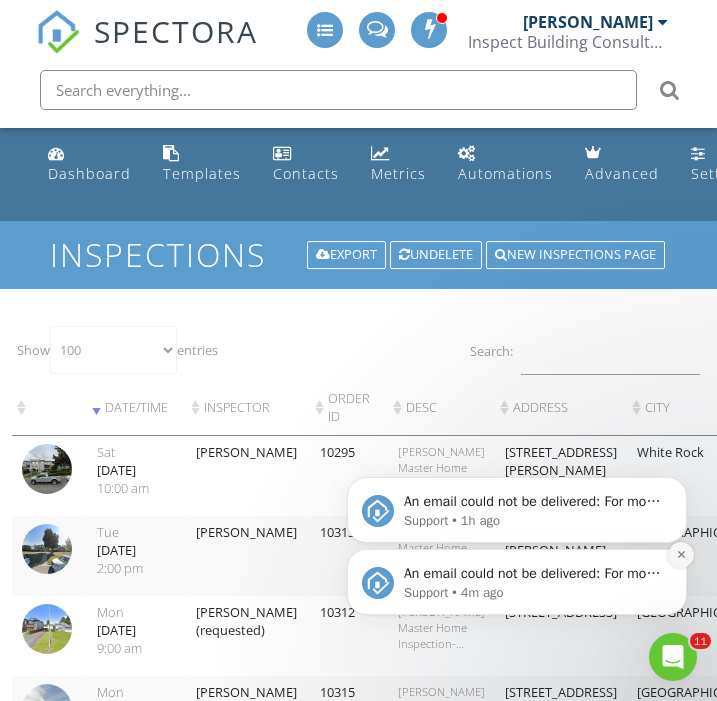 click 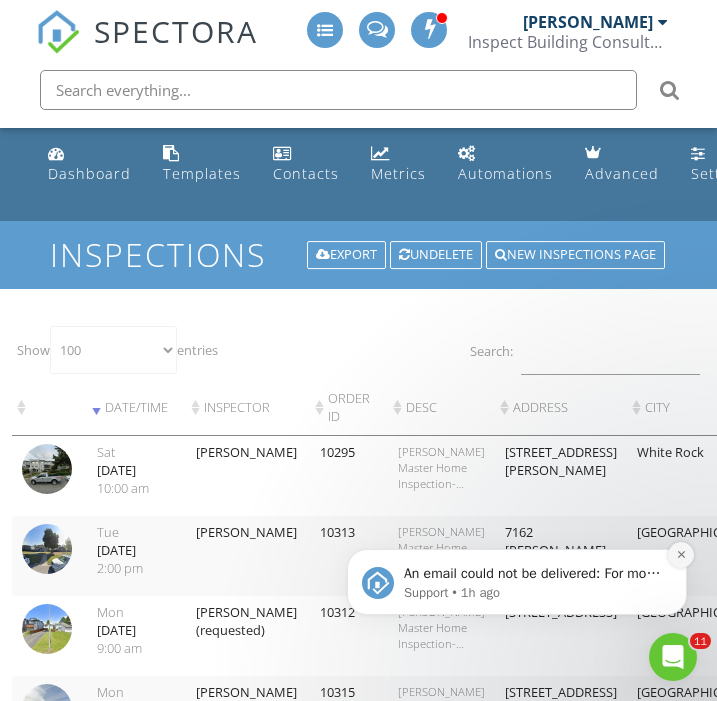 click 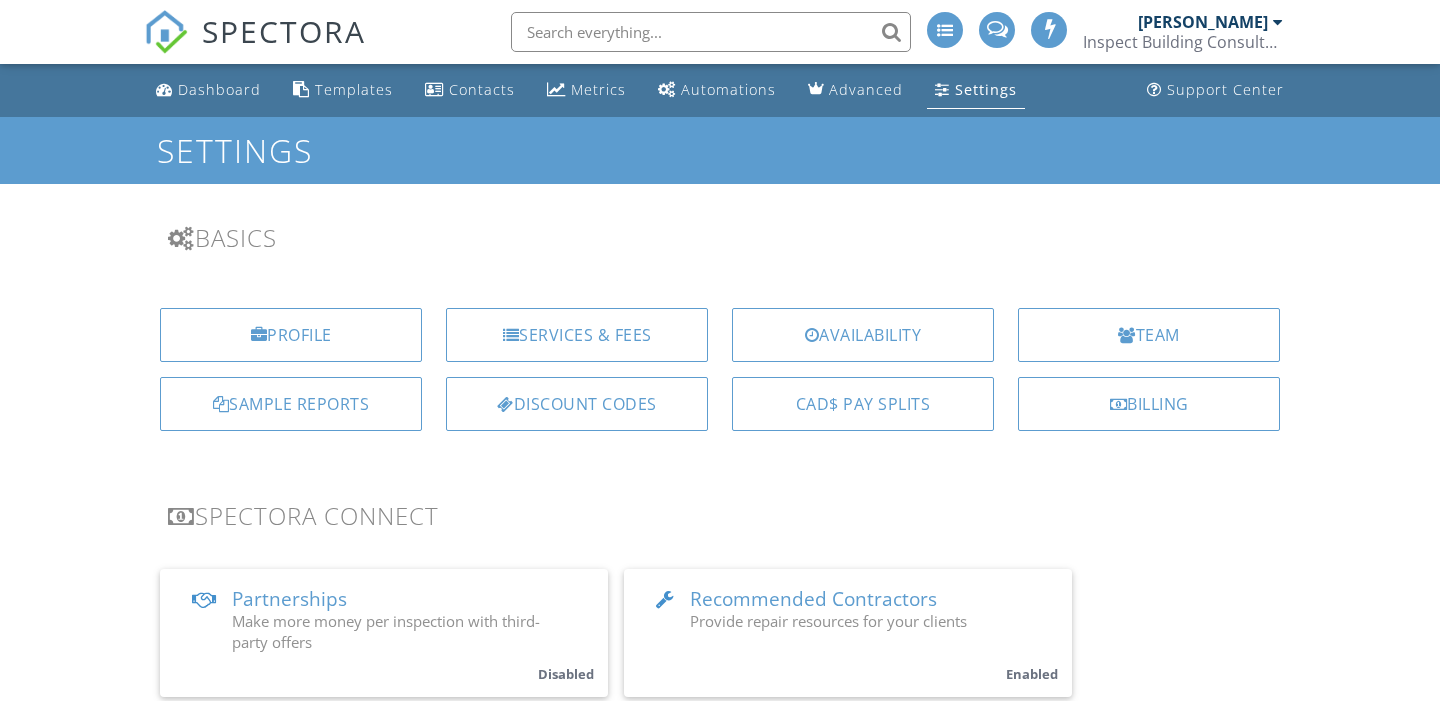 scroll, scrollTop: 0, scrollLeft: 0, axis: both 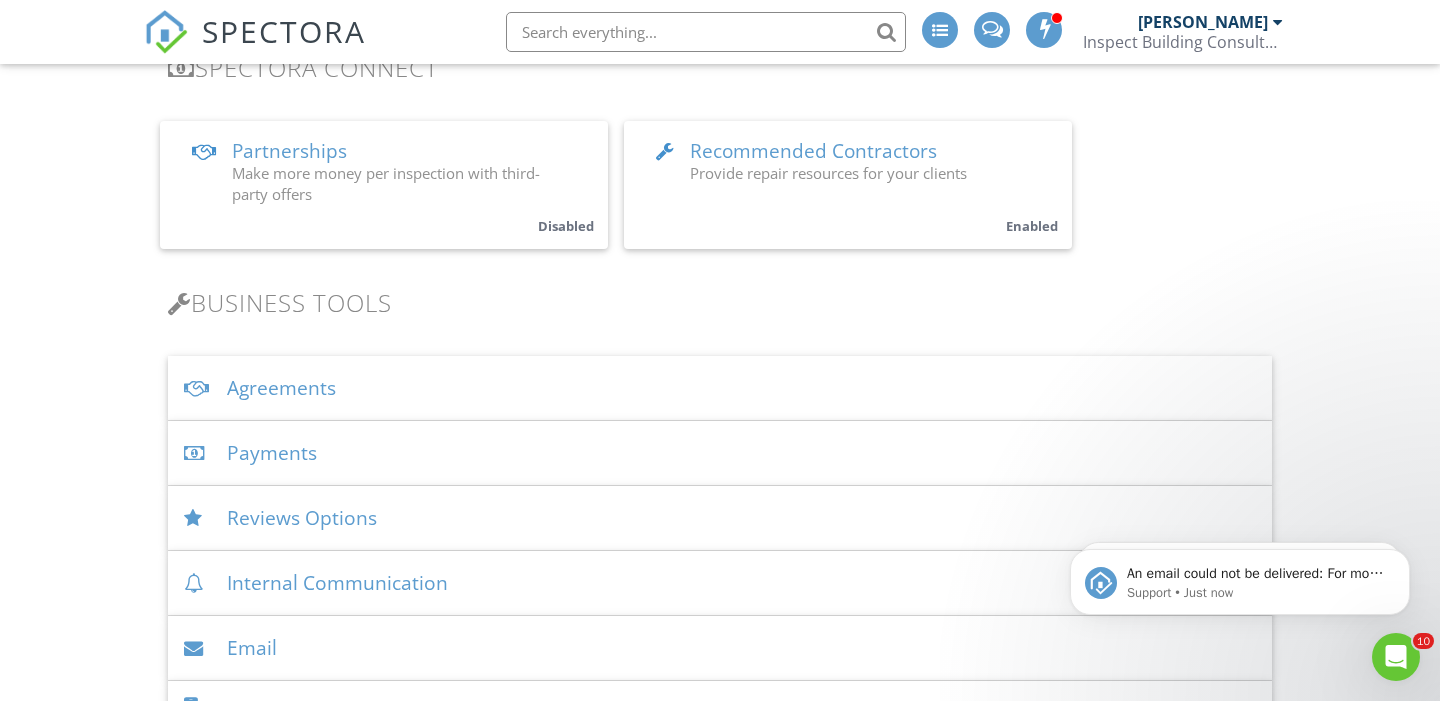 click on "Payments" at bounding box center [720, 453] 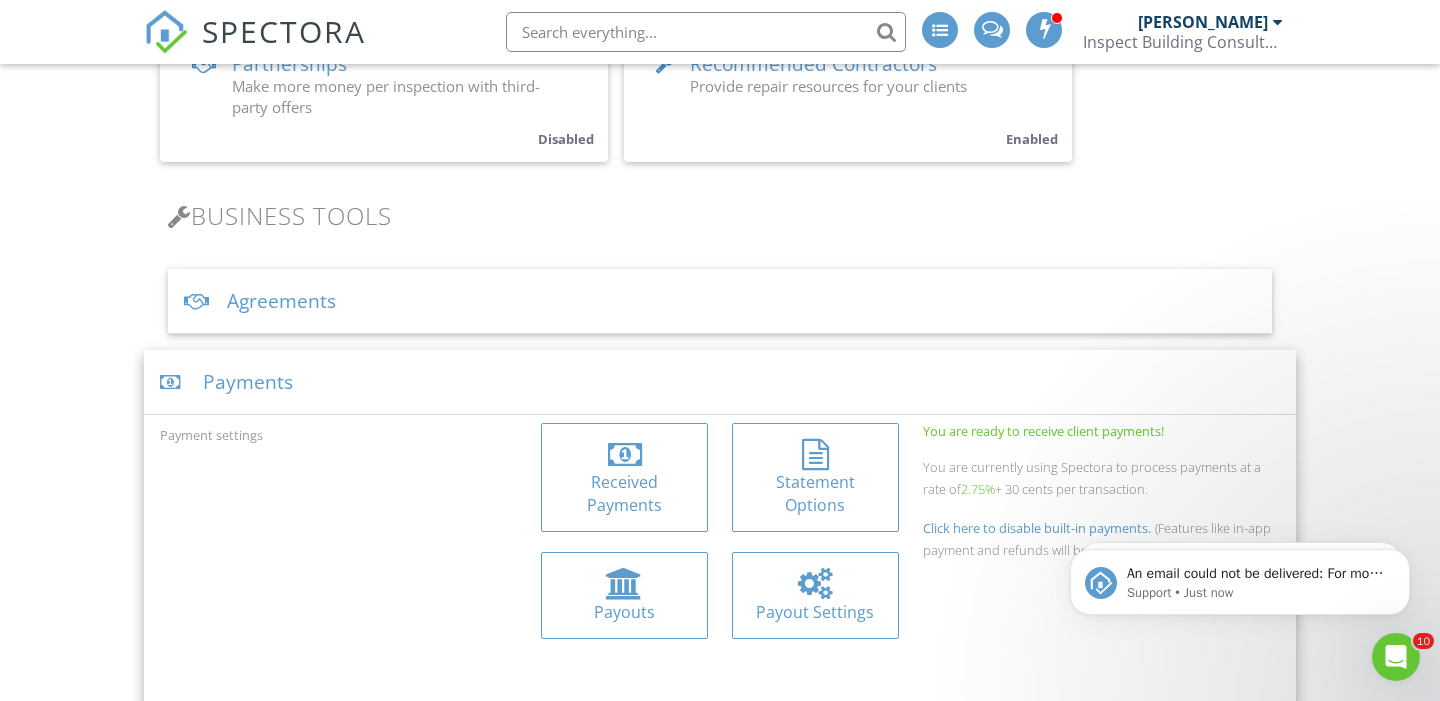 scroll, scrollTop: 548, scrollLeft: 0, axis: vertical 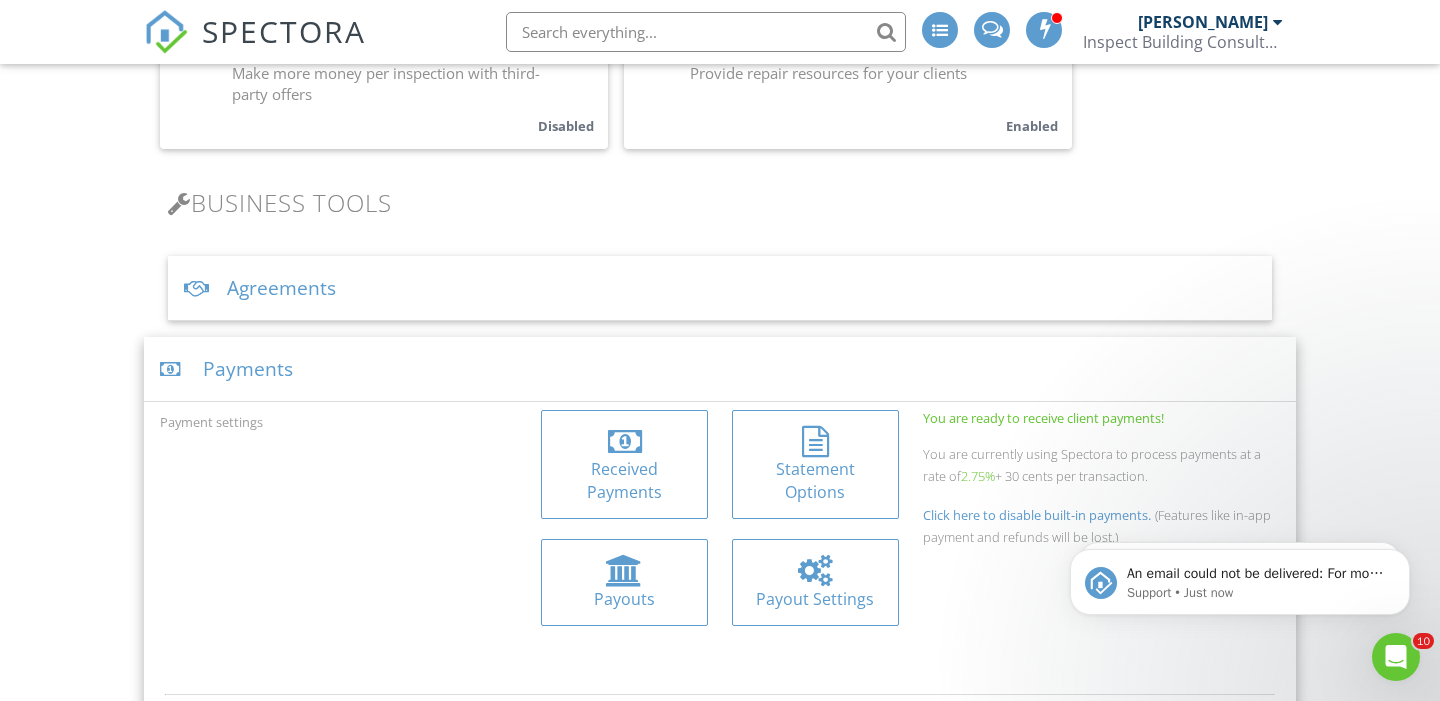 click on "Received Payments" at bounding box center (624, 480) 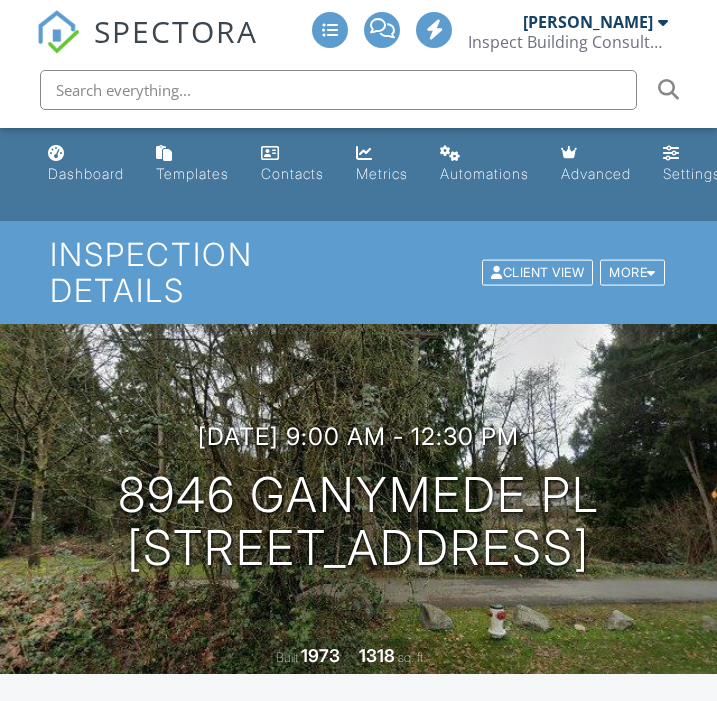 scroll, scrollTop: 0, scrollLeft: 0, axis: both 